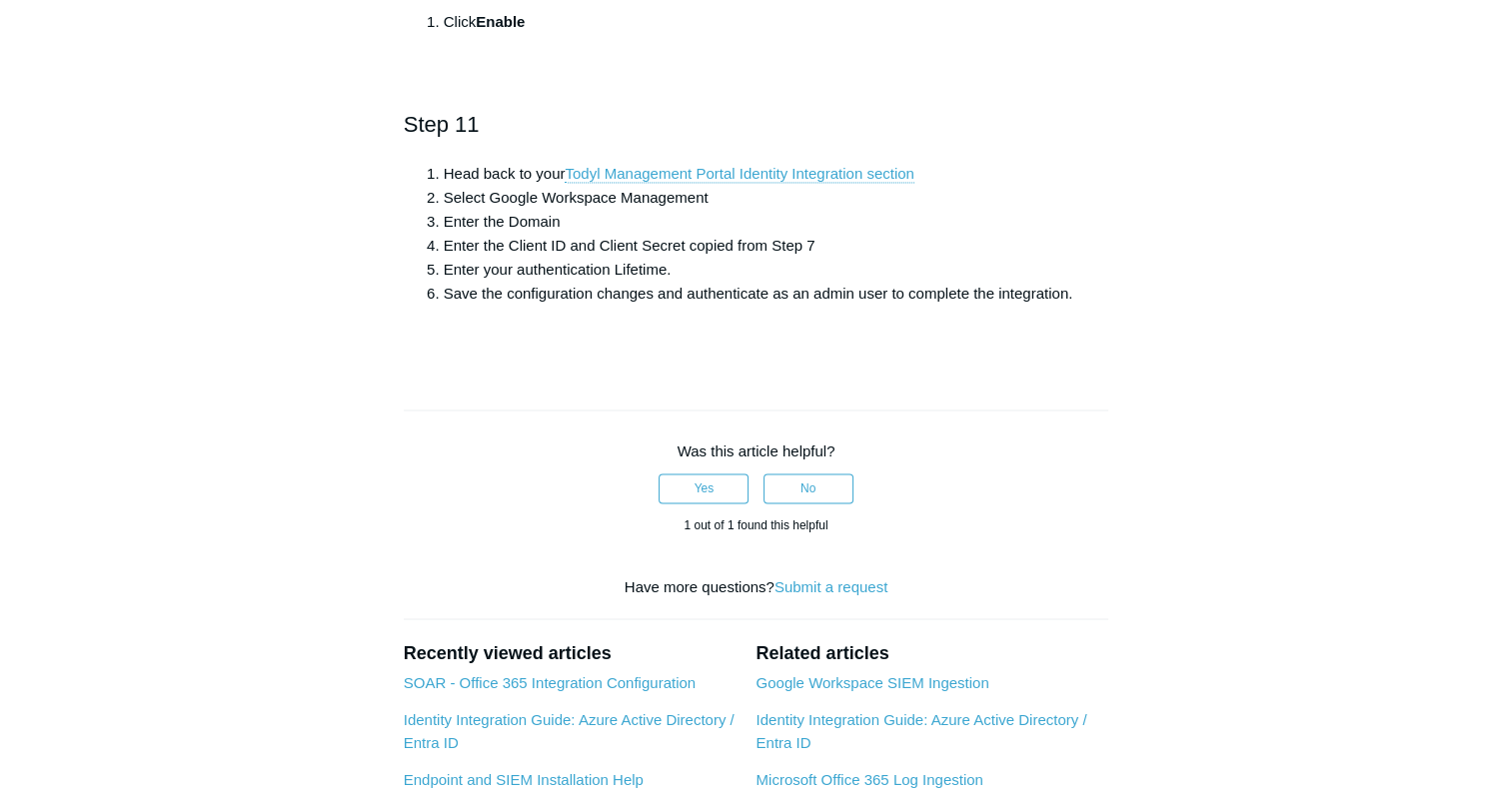 scroll, scrollTop: 3234, scrollLeft: 0, axis: vertical 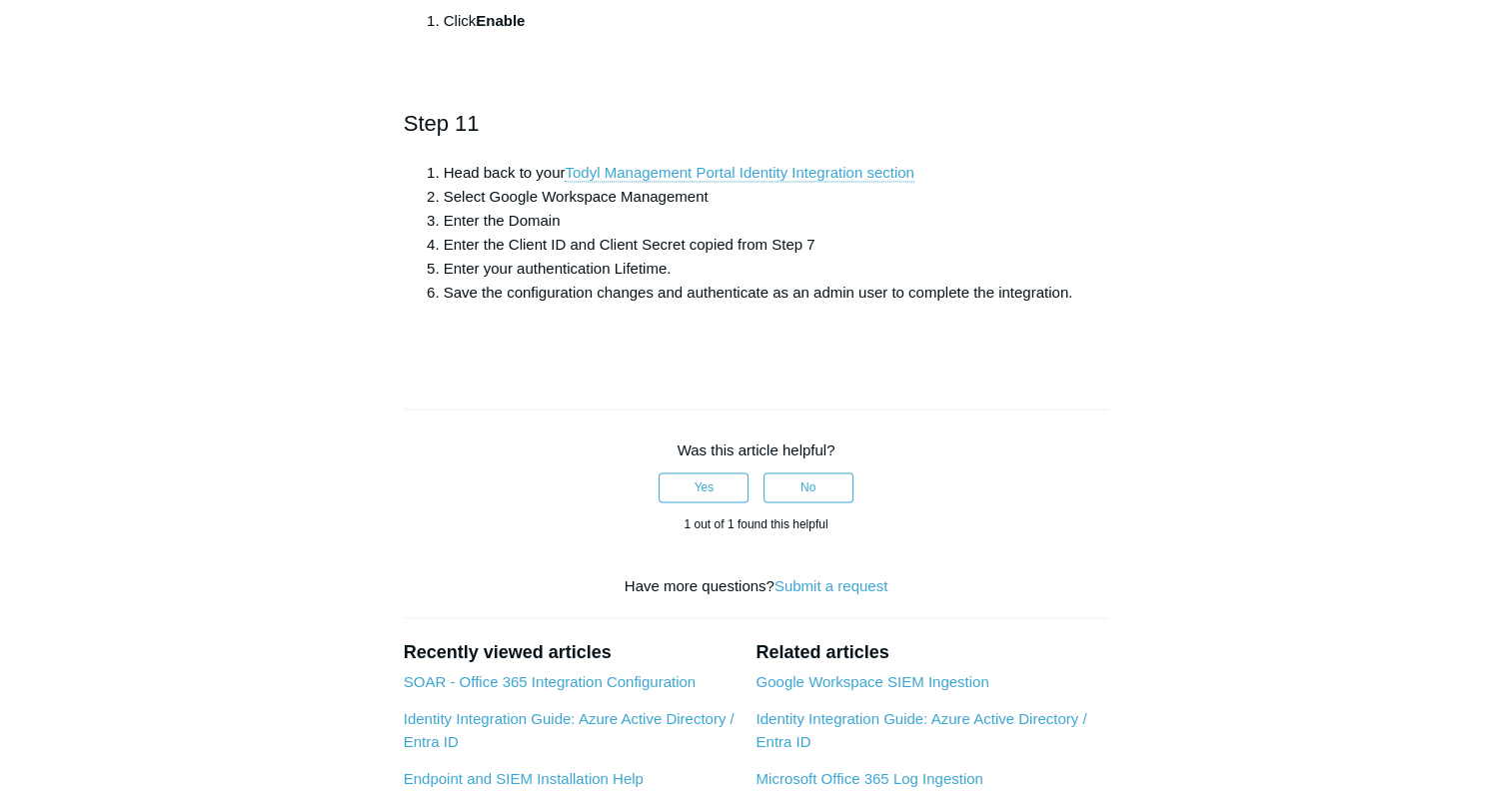 click on "Select  Credentials  from the left navigation menu" at bounding box center [776, -1320] 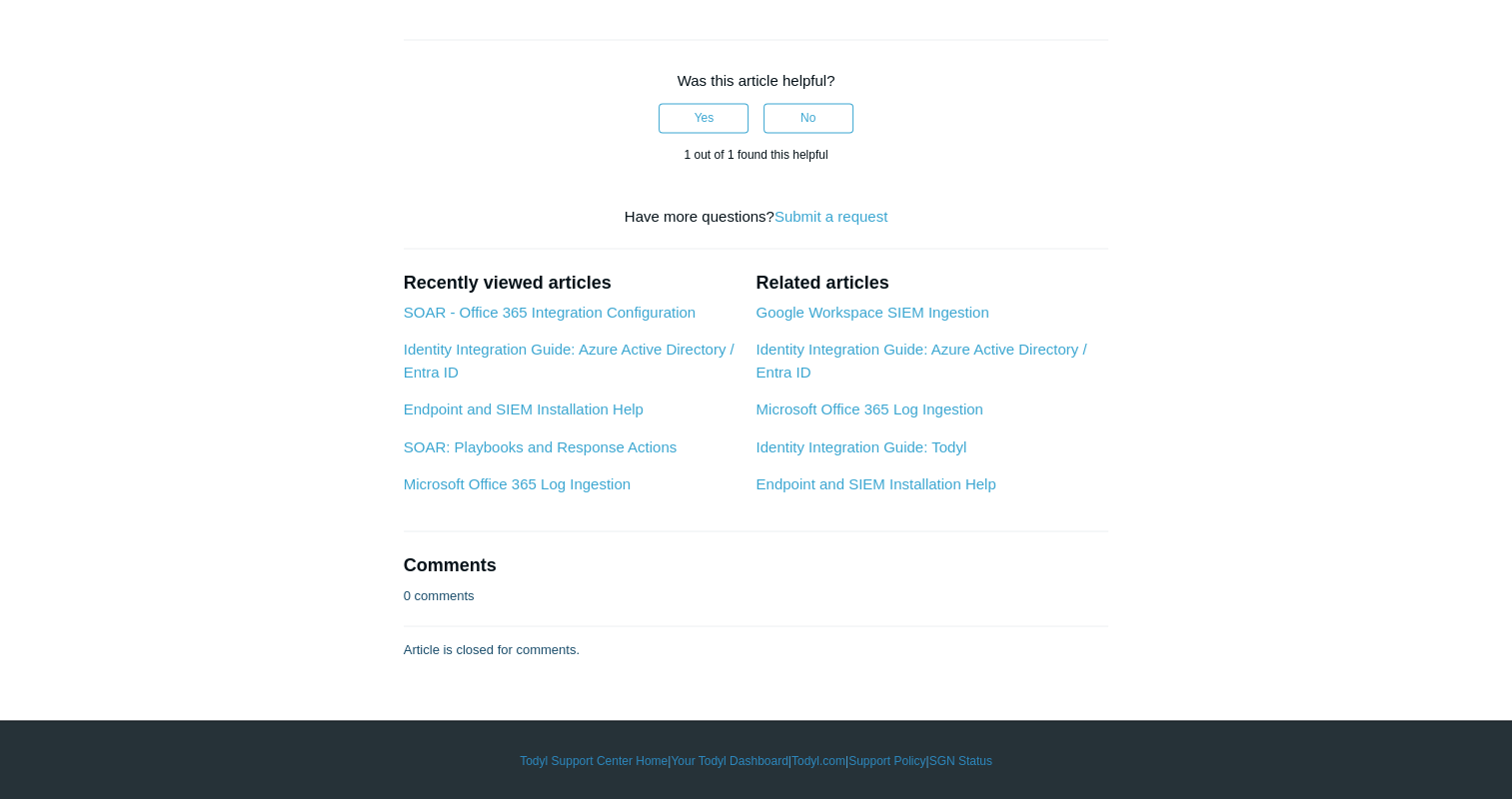 scroll, scrollTop: 3774, scrollLeft: 0, axis: vertical 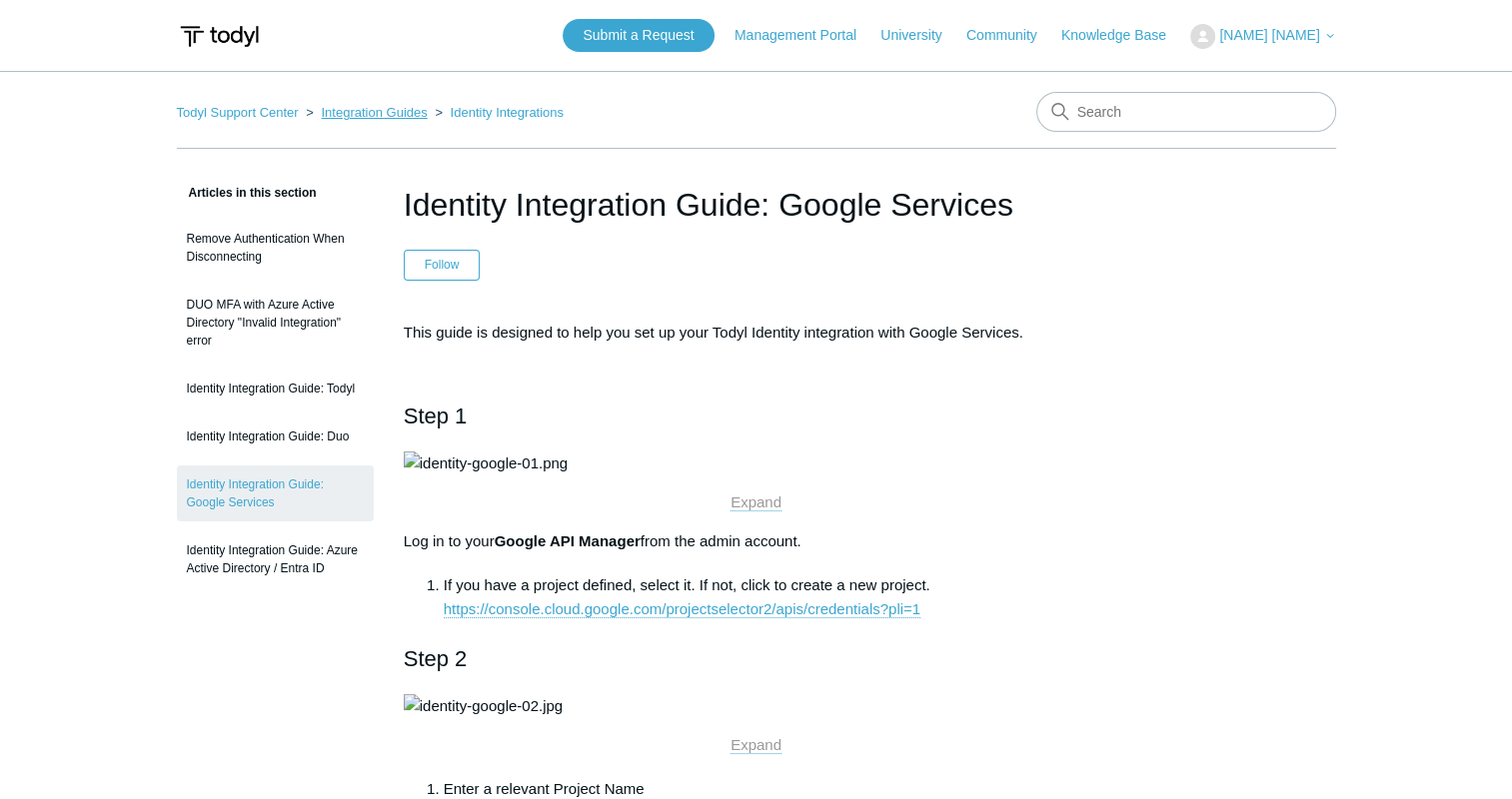 click on "Integration Guides" at bounding box center (374, 112) 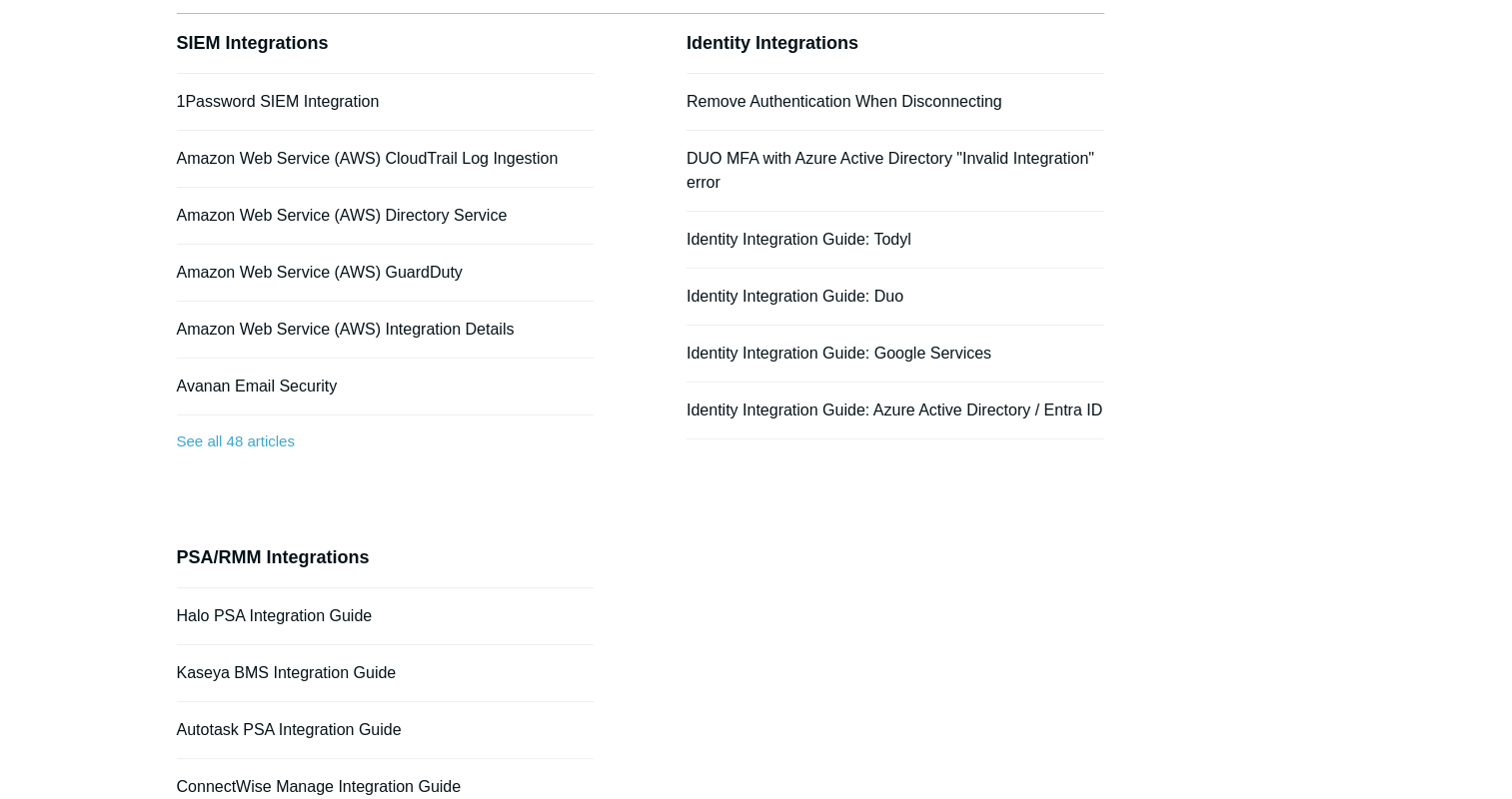 scroll, scrollTop: 0, scrollLeft: 0, axis: both 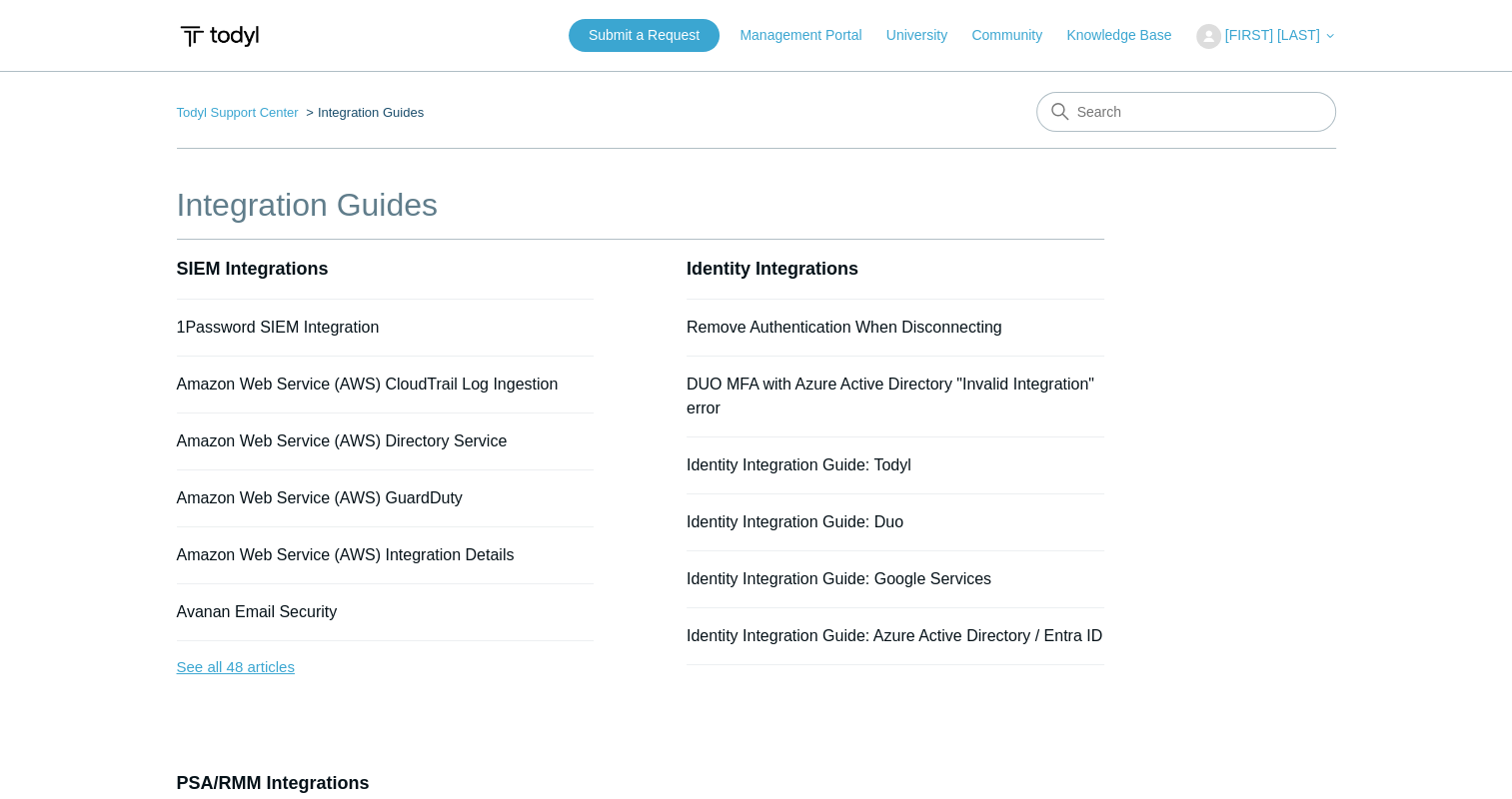 click on "See all 48 articles" at bounding box center [386, 667] 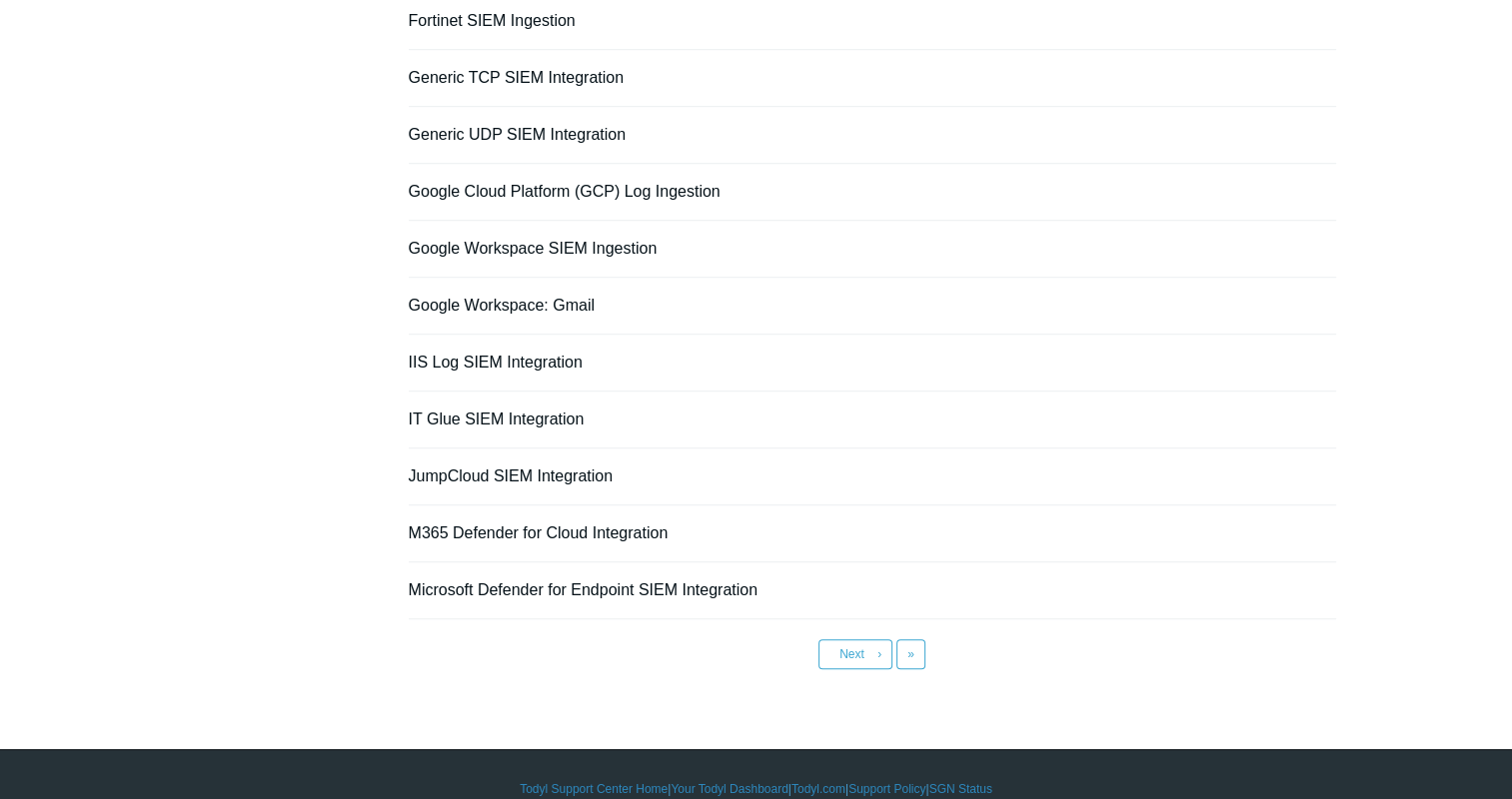 scroll, scrollTop: 1329, scrollLeft: 0, axis: vertical 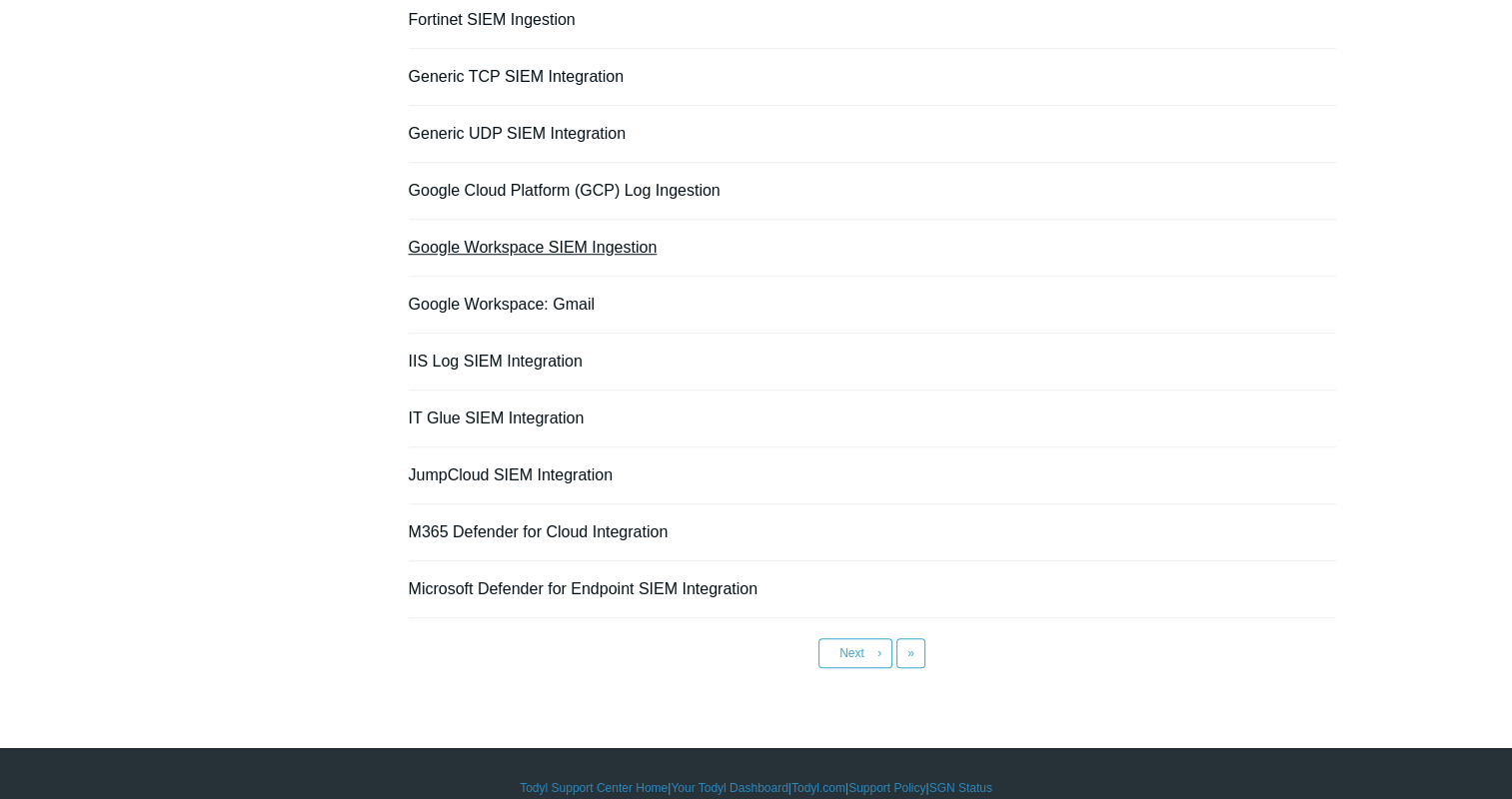 click on "Google Workspace SIEM Ingestion" at bounding box center (533, 247) 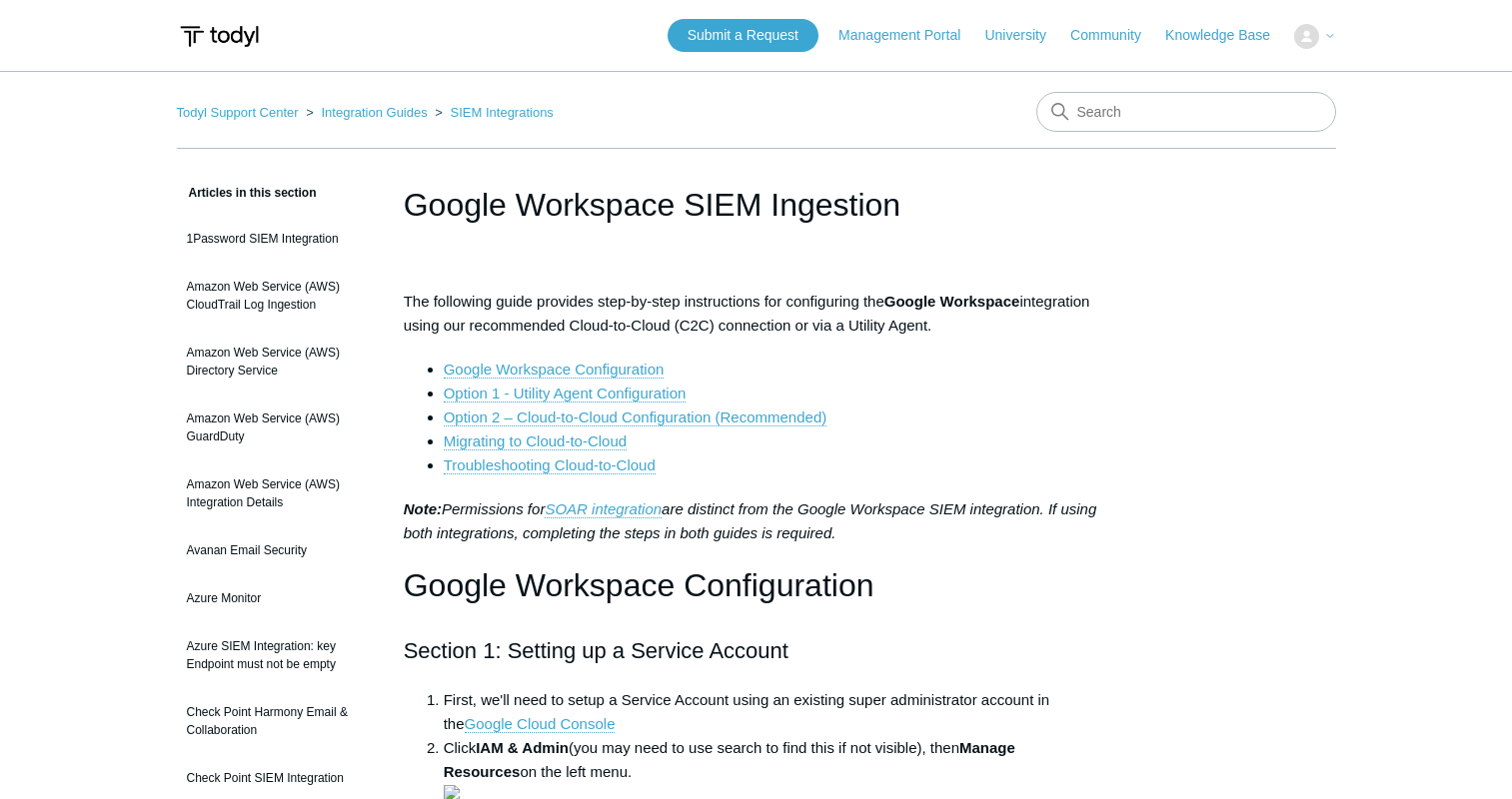 scroll, scrollTop: 0, scrollLeft: 0, axis: both 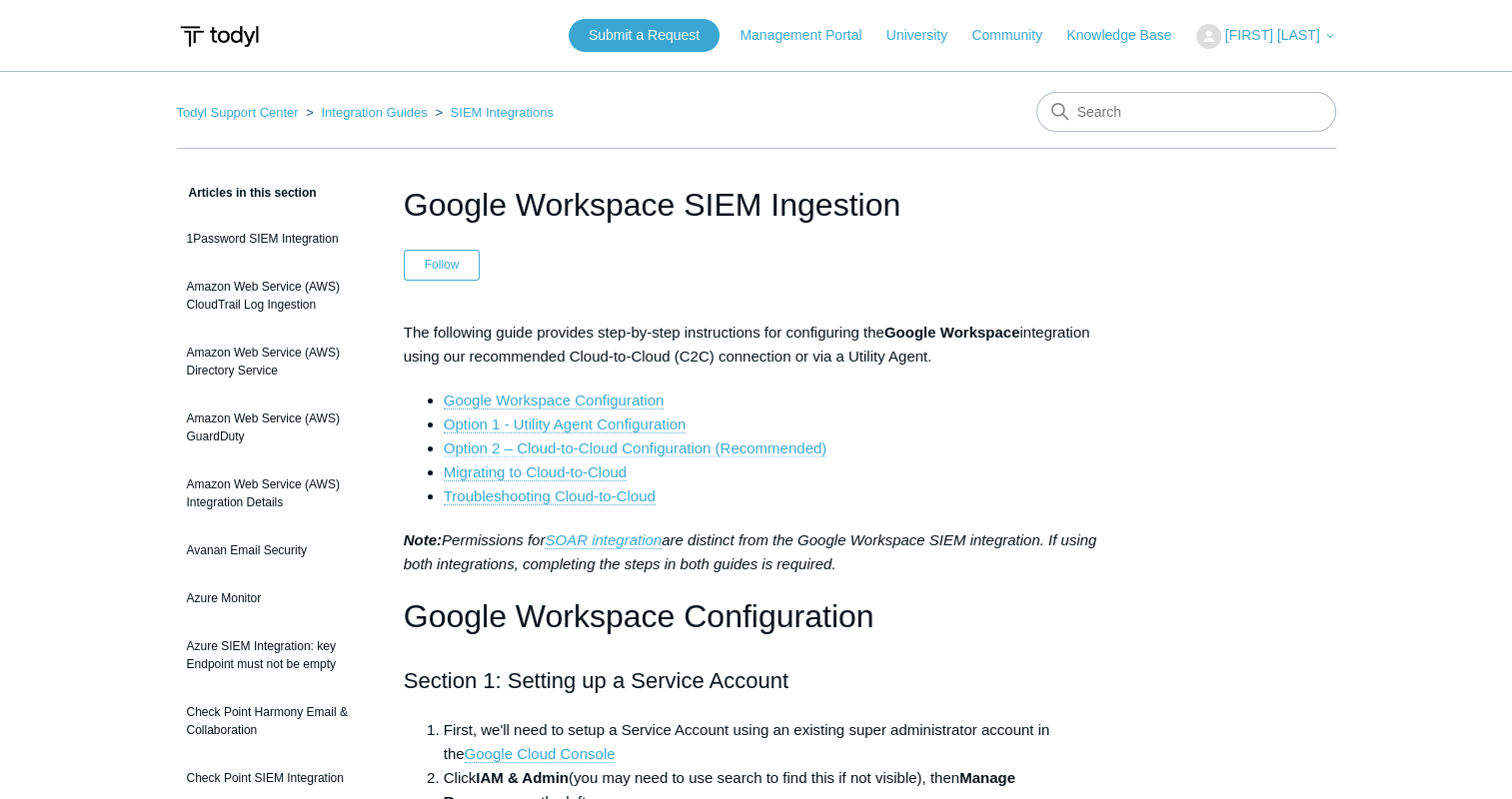 click on "Option 2 – Cloud-to-Cloud Configuration (Recommended)" at bounding box center [636, 448] 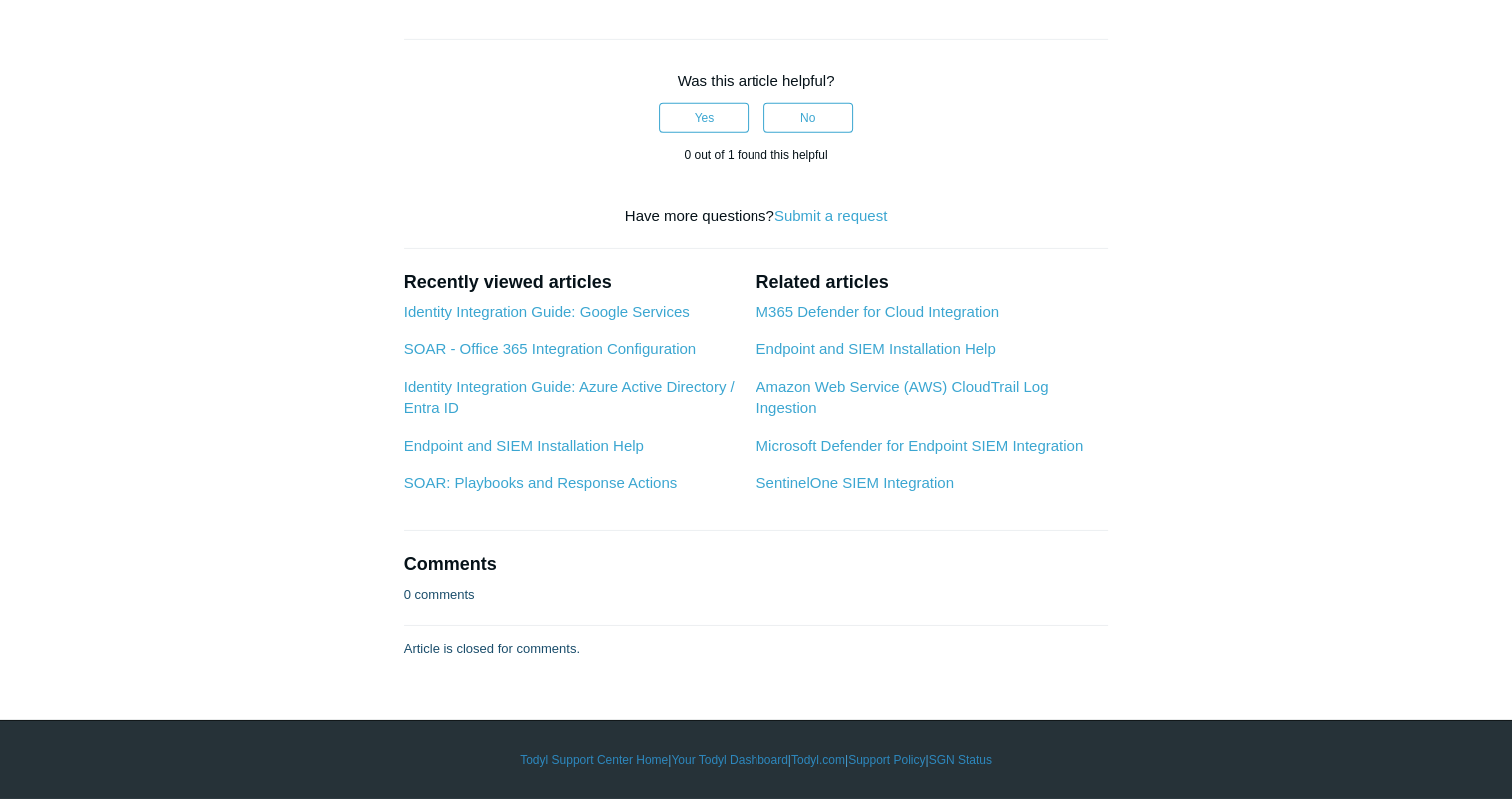 scroll, scrollTop: 10687, scrollLeft: 0, axis: vertical 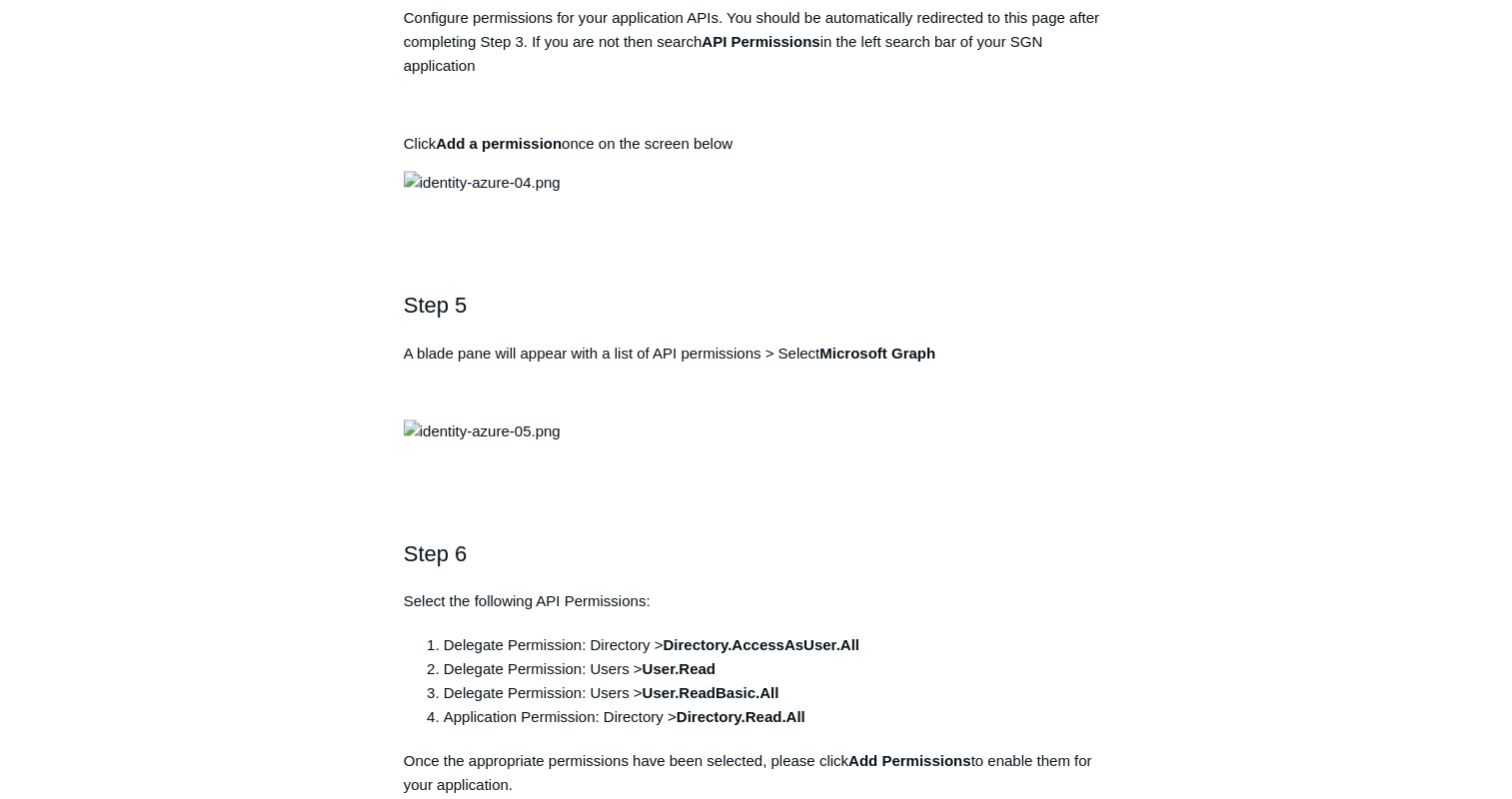 drag, startPoint x: 805, startPoint y: 335, endPoint x: 416, endPoint y: 362, distance: 389.9359 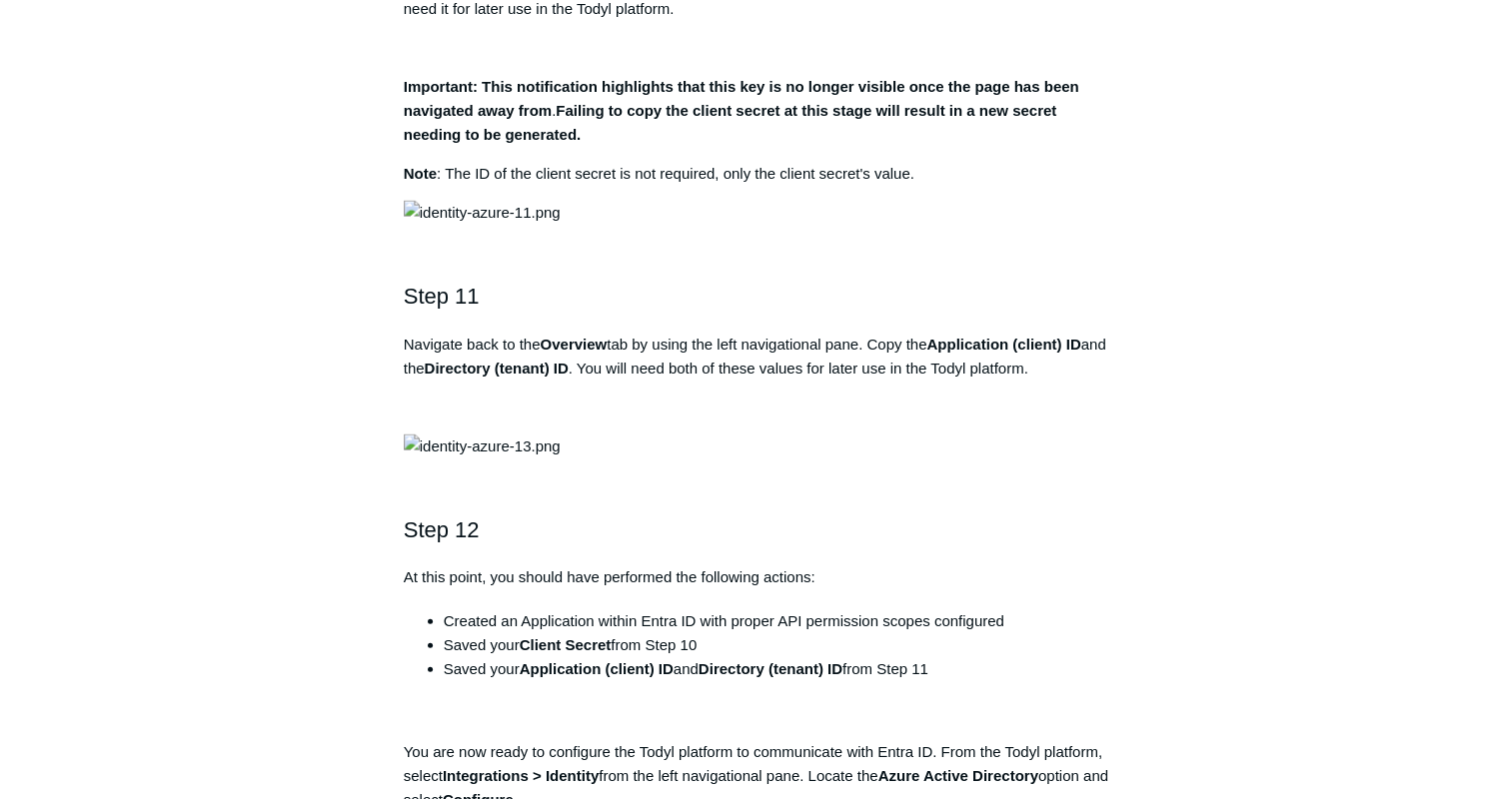 scroll, scrollTop: 4179, scrollLeft: 0, axis: vertical 